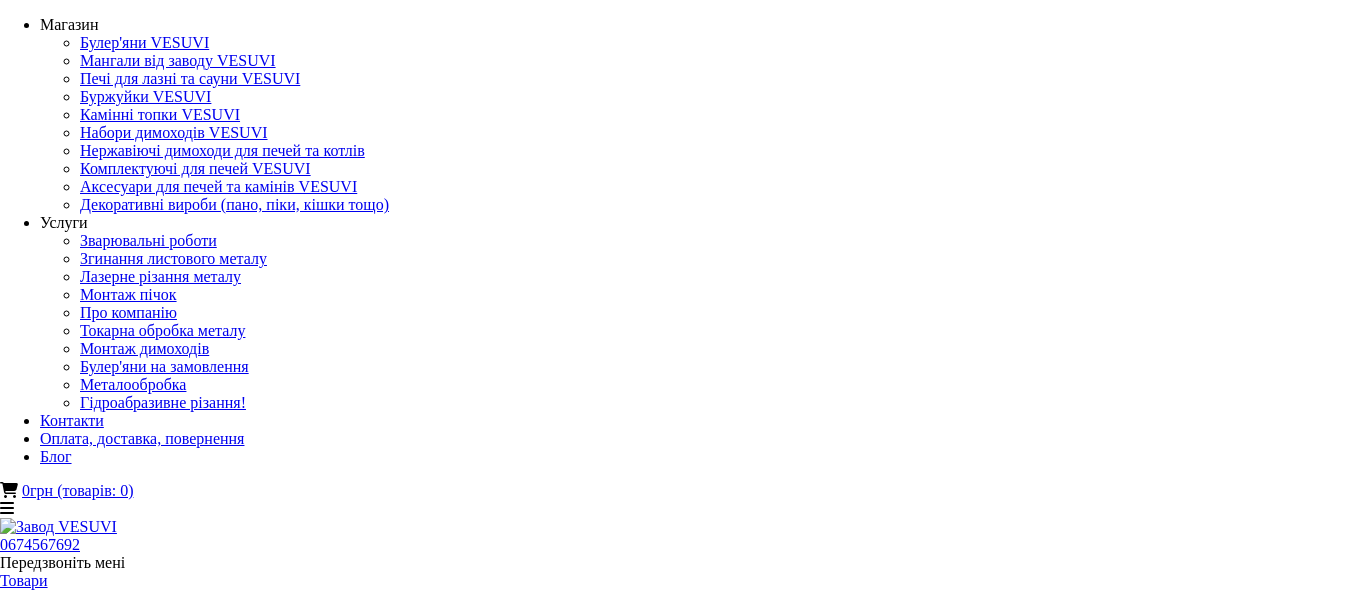 scroll, scrollTop: 0, scrollLeft: 0, axis: both 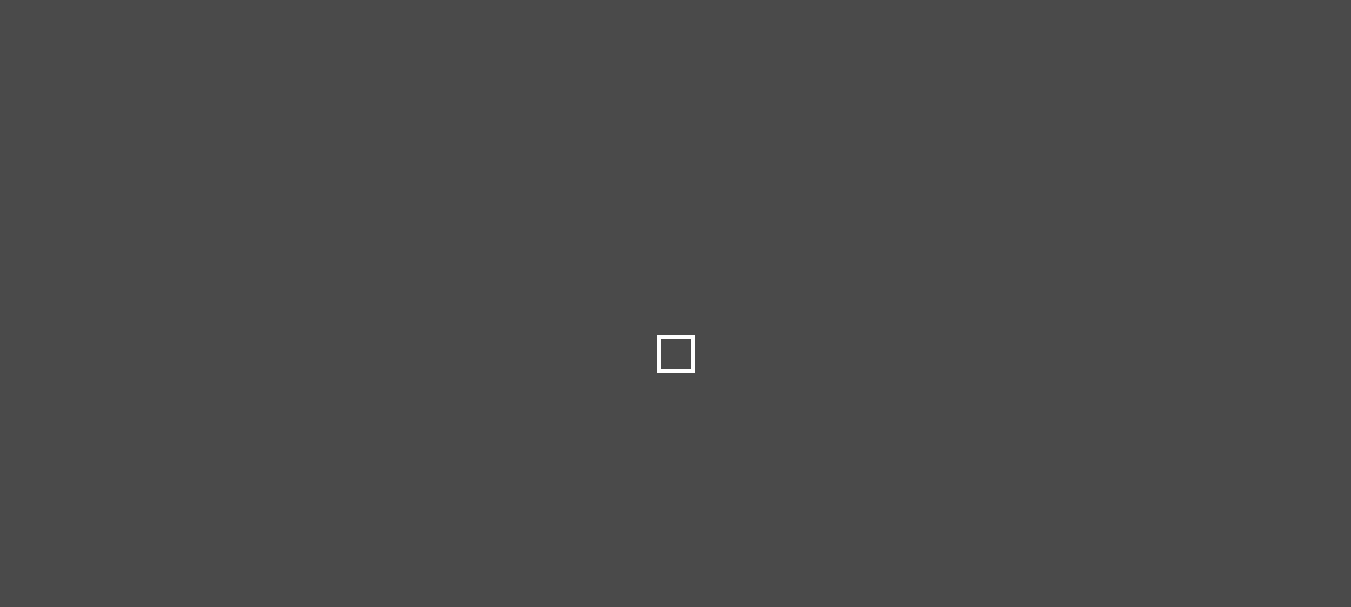 type on "*****" 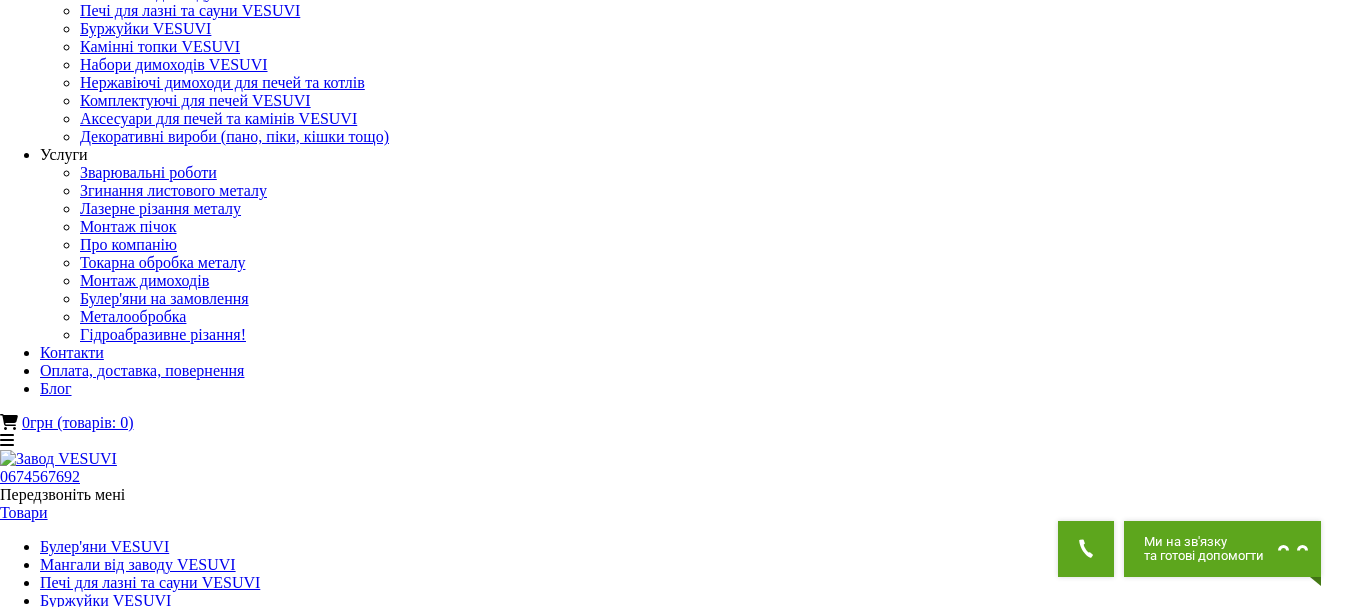 scroll, scrollTop: 100, scrollLeft: 0, axis: vertical 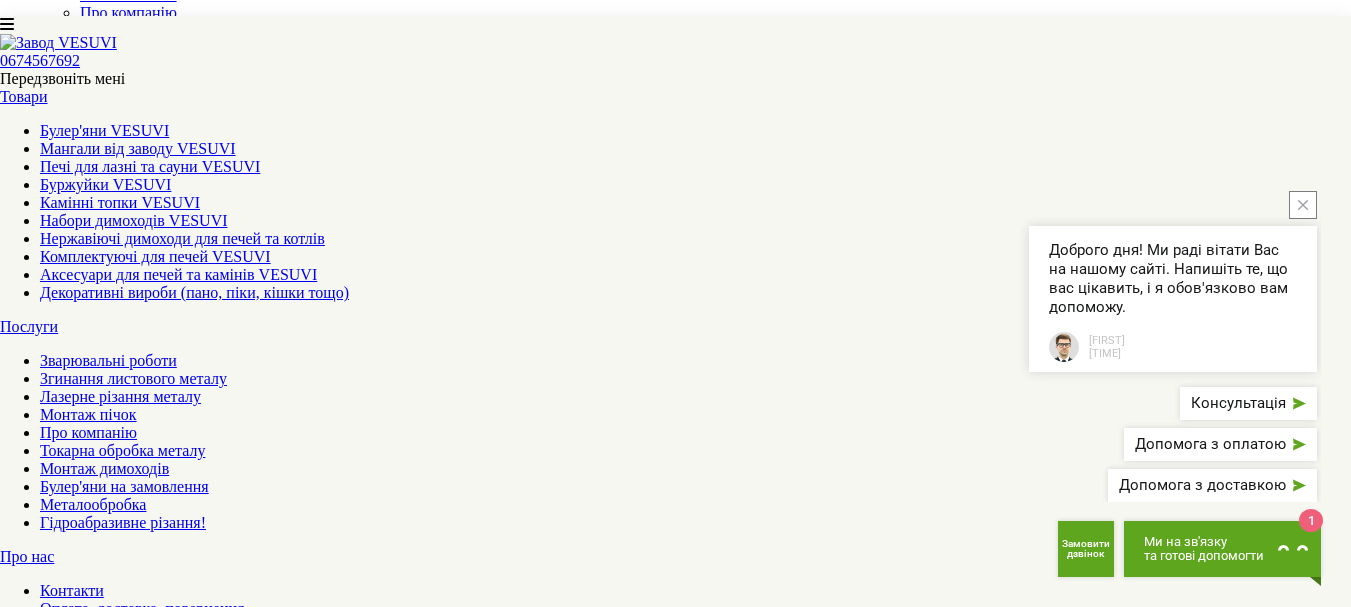 drag, startPoint x: 545, startPoint y: 384, endPoint x: 507, endPoint y: 384, distance: 38 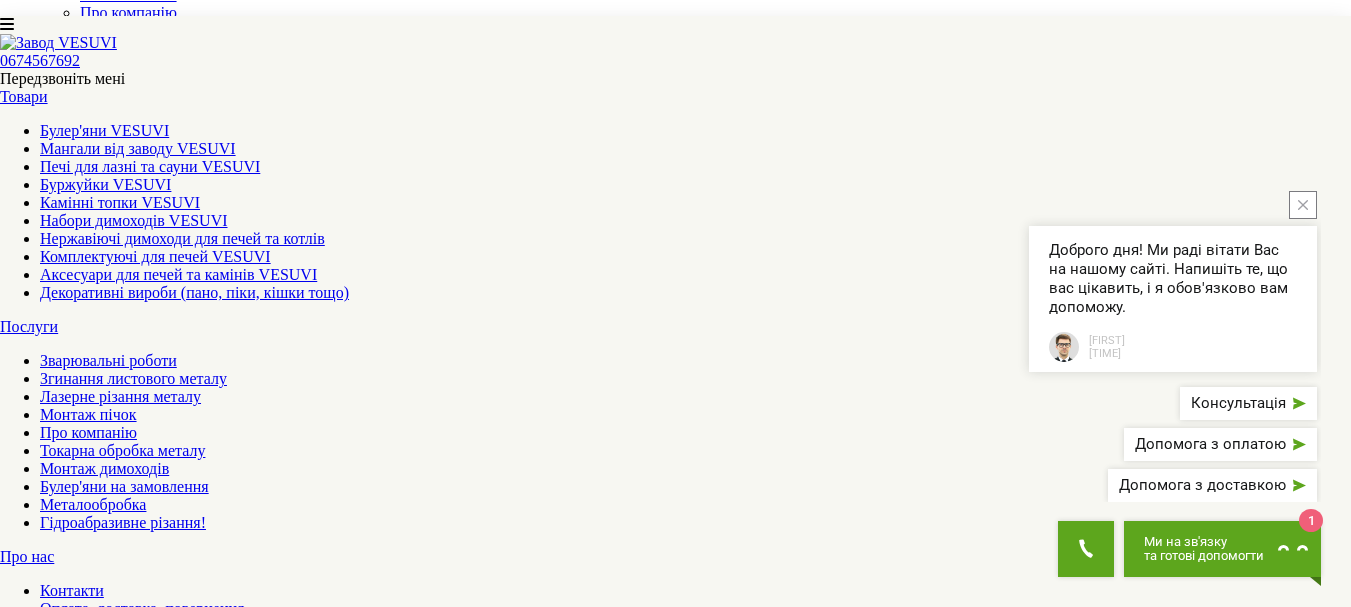 scroll, scrollTop: 400, scrollLeft: 0, axis: vertical 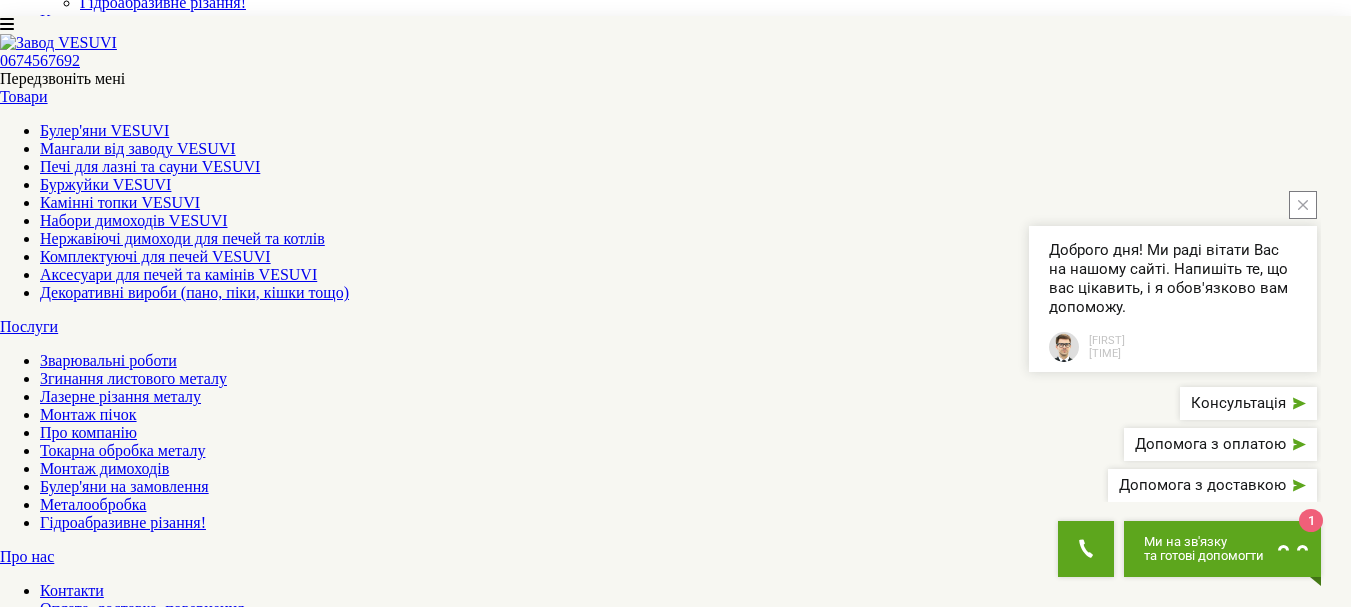 click at bounding box center [1303, 205] 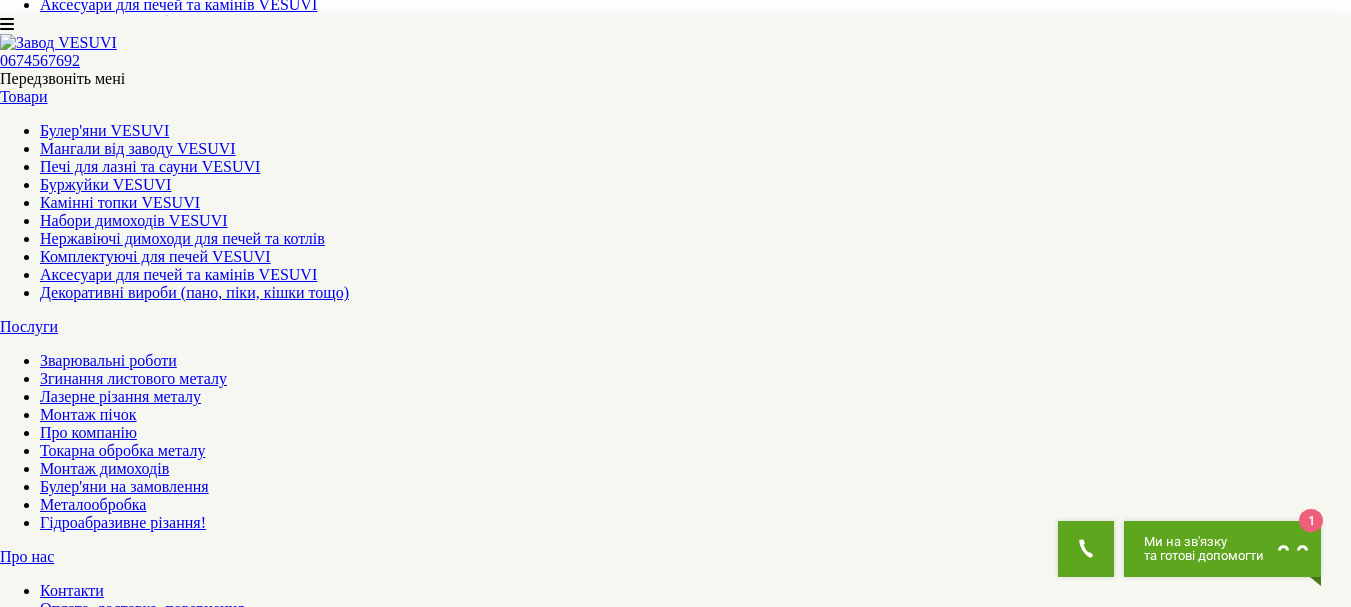 scroll, scrollTop: 800, scrollLeft: 0, axis: vertical 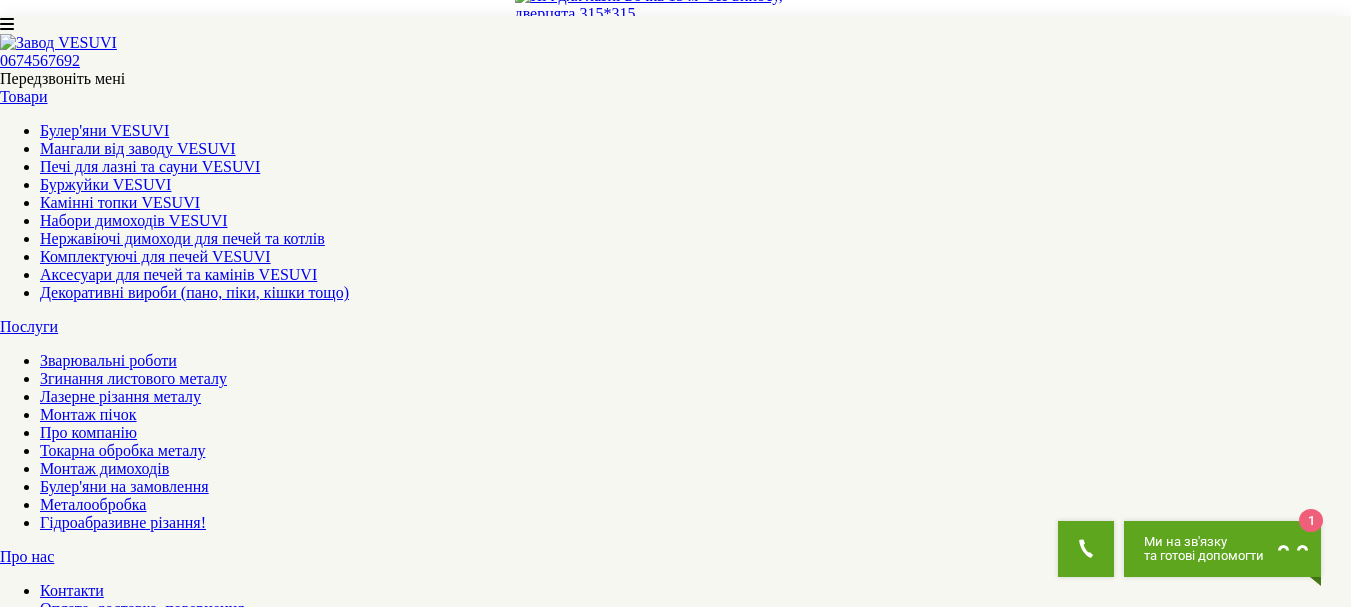 click on "2" at bounding box center [44, 7639] 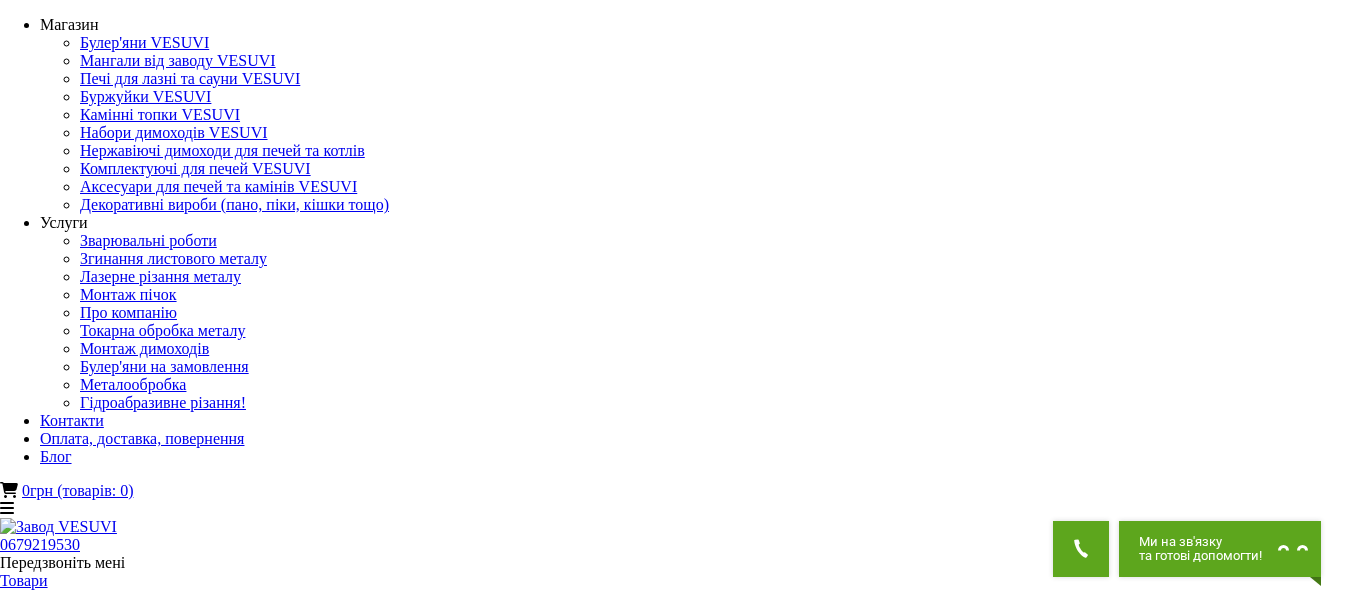 scroll, scrollTop: 0, scrollLeft: 0, axis: both 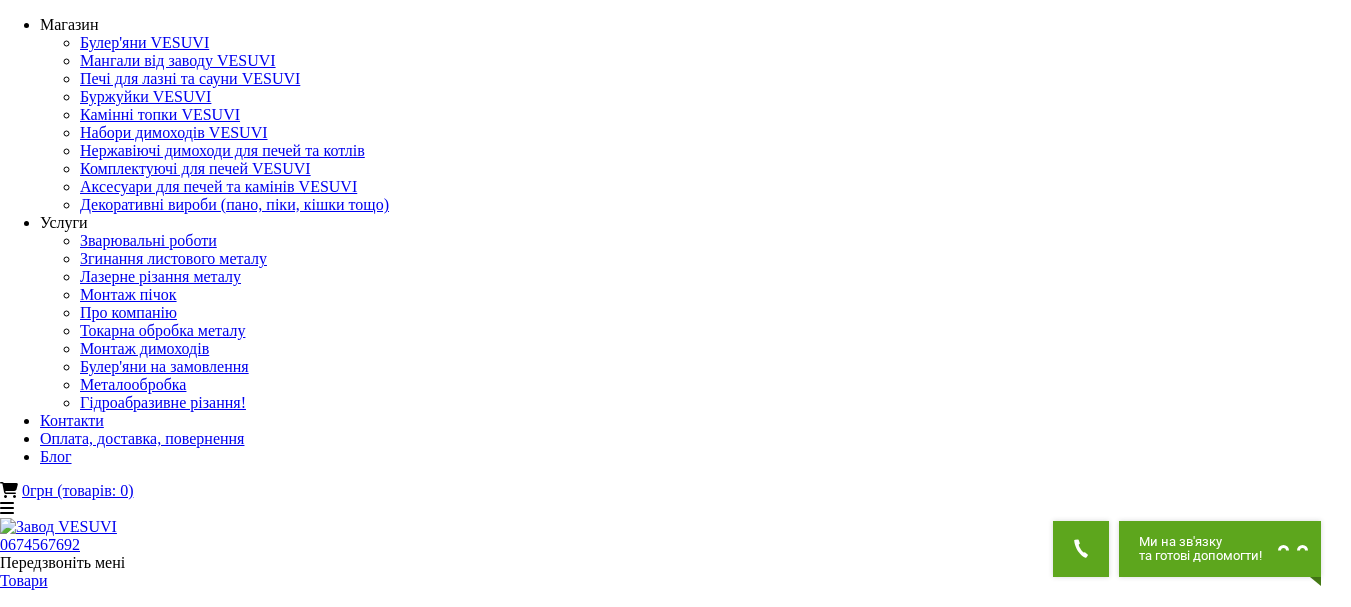 click at bounding box center (13, 4550) 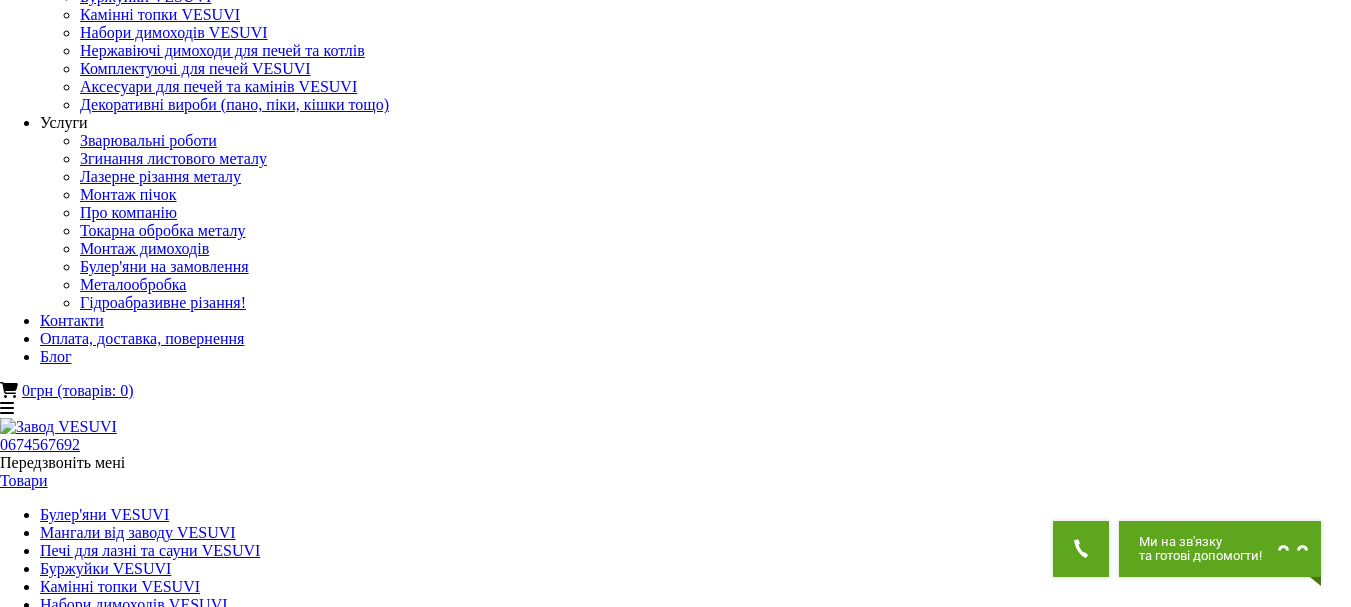 click at bounding box center (55, 1442) 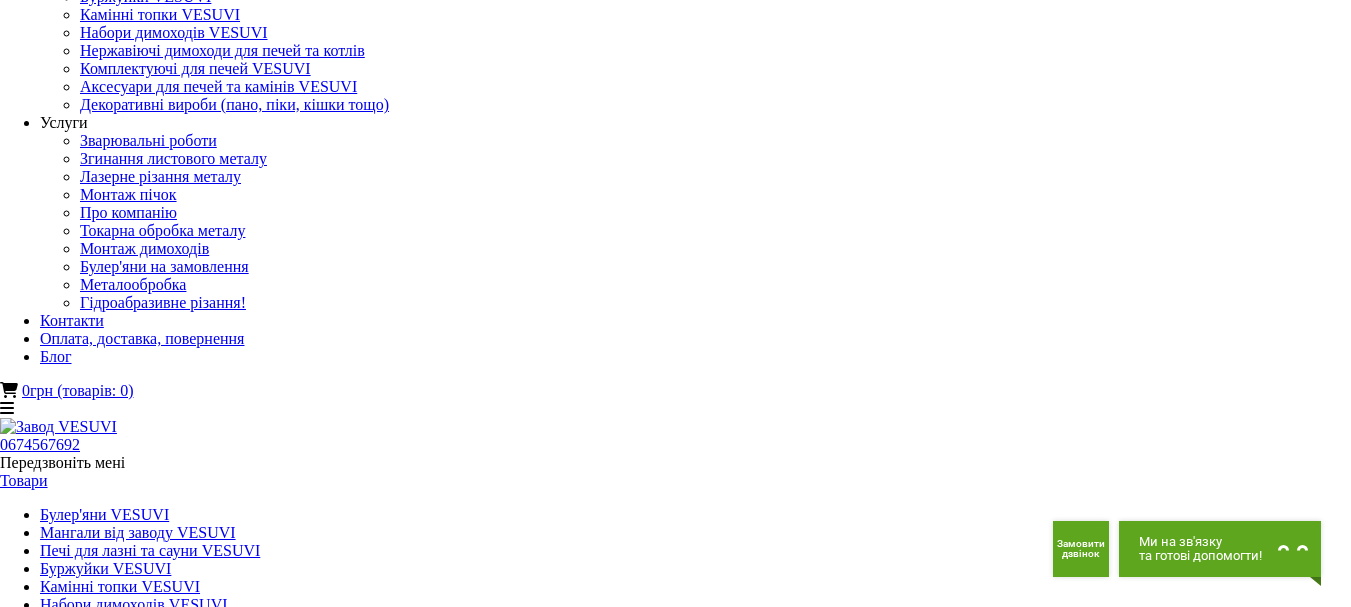 click at bounding box center [55, 1622] 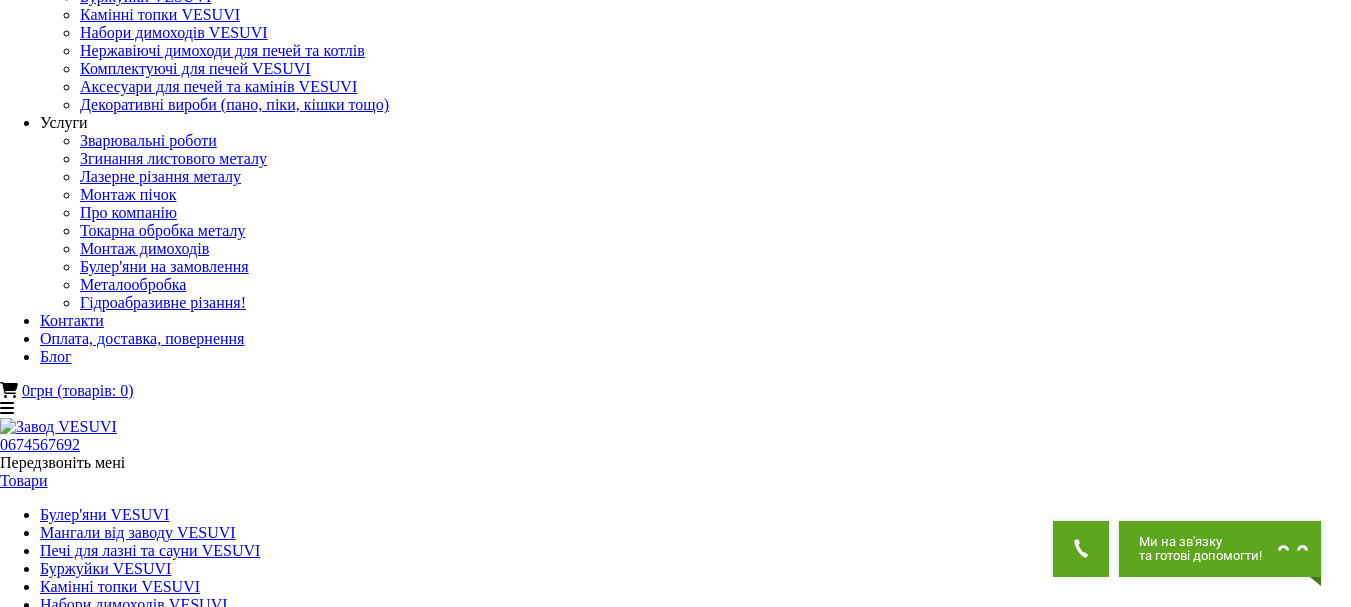 click at bounding box center [274, 1300] 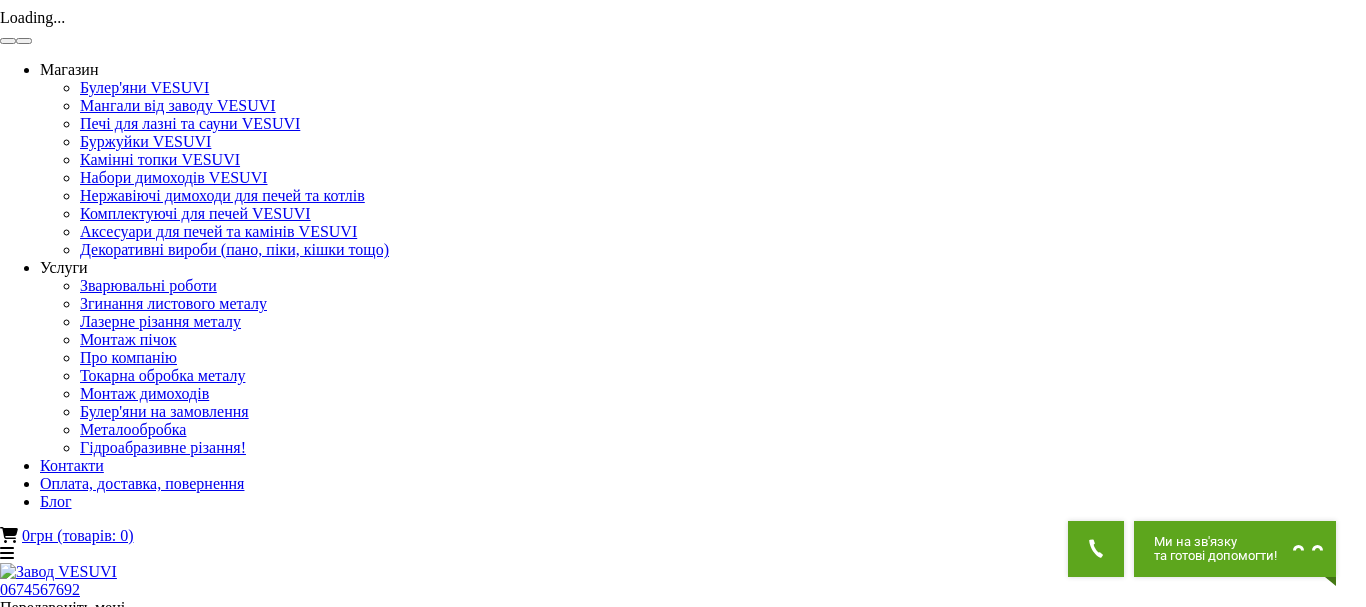 click at bounding box center (24, 41) 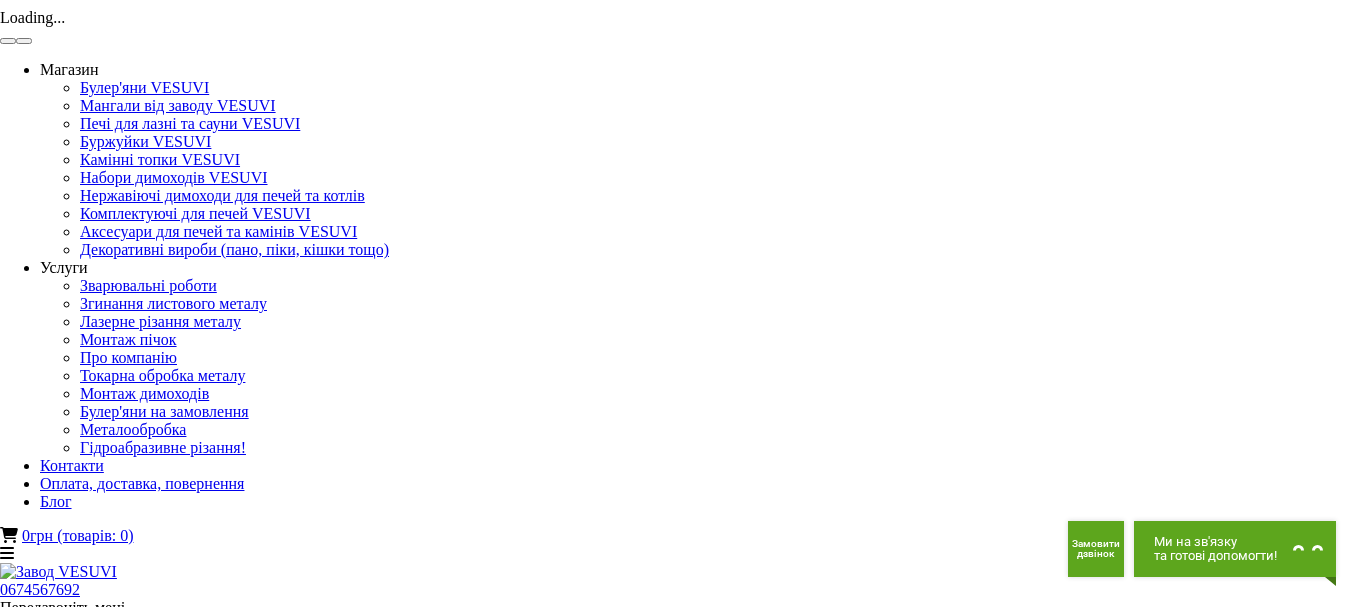 click at bounding box center (24, 41) 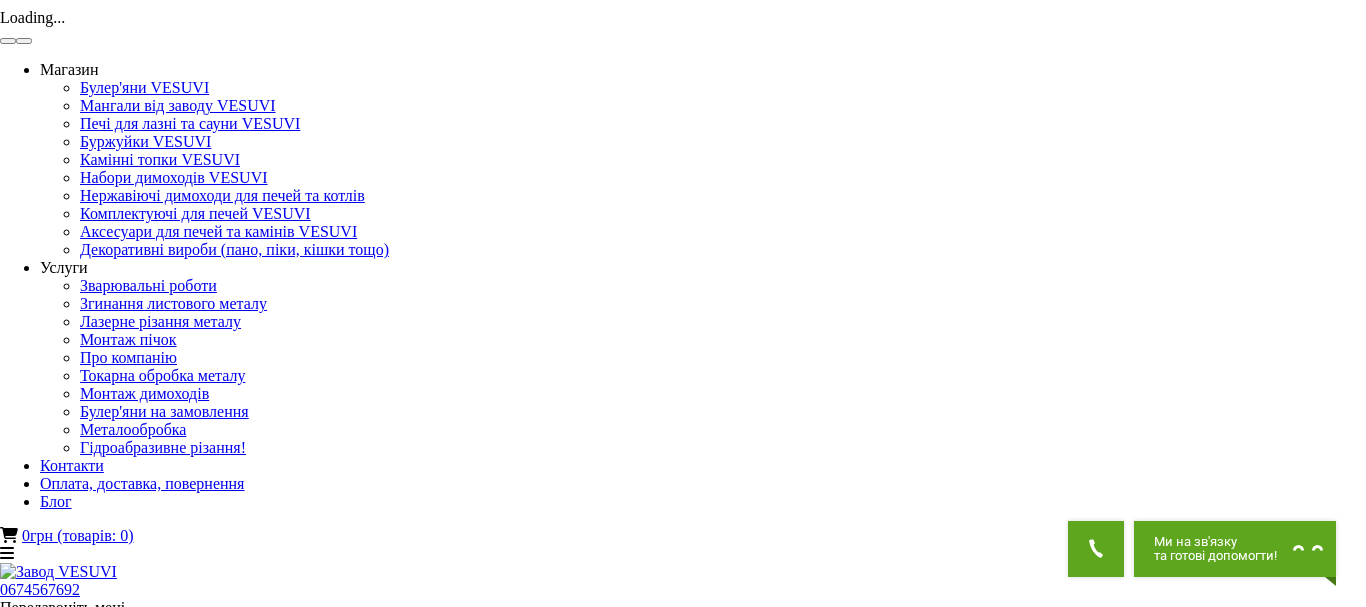 click on "×" at bounding box center [12, -90] 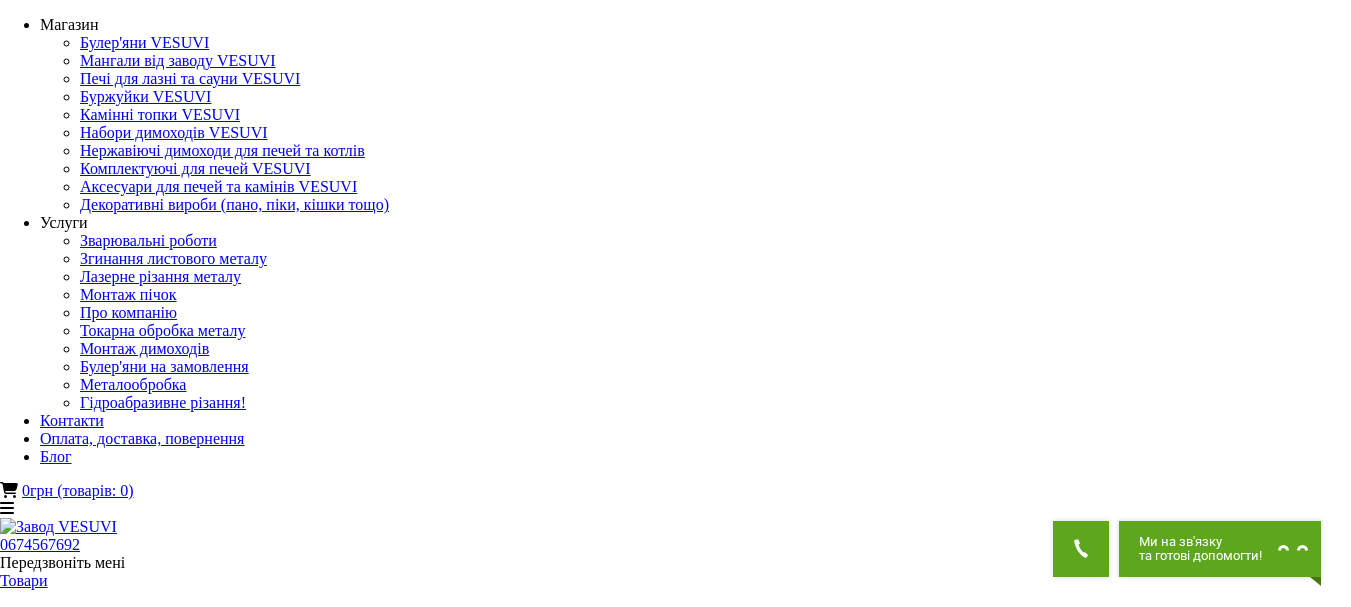 scroll, scrollTop: 0, scrollLeft: 0, axis: both 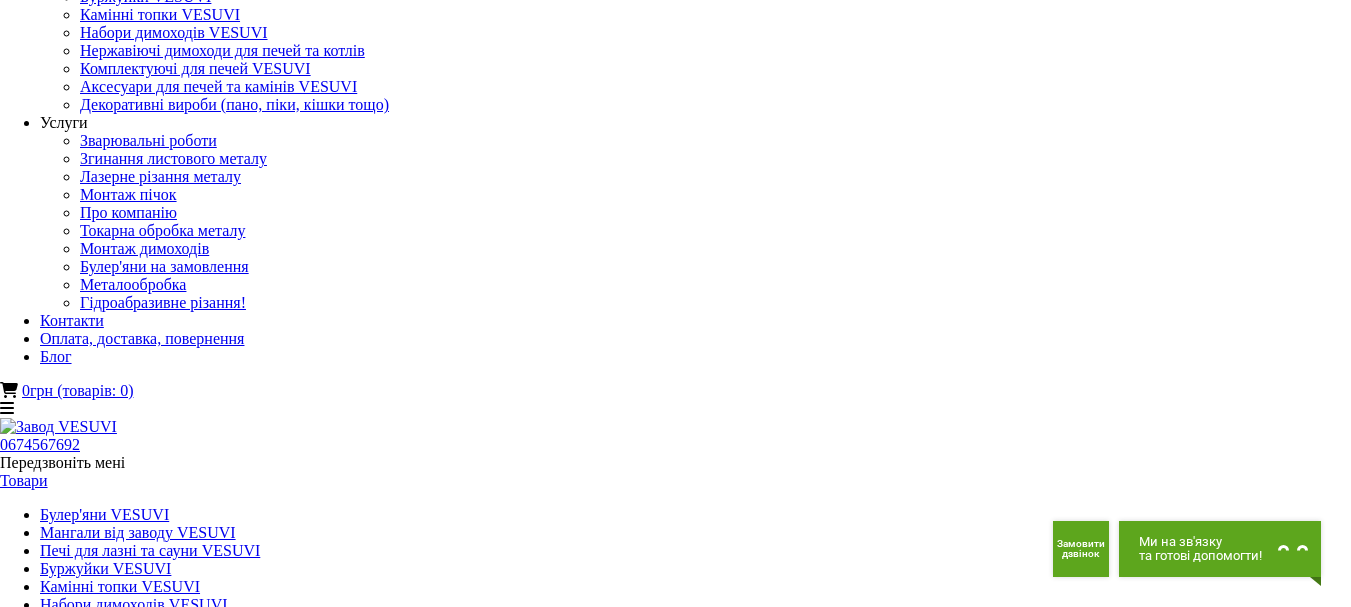 click at bounding box center [55, 1469] 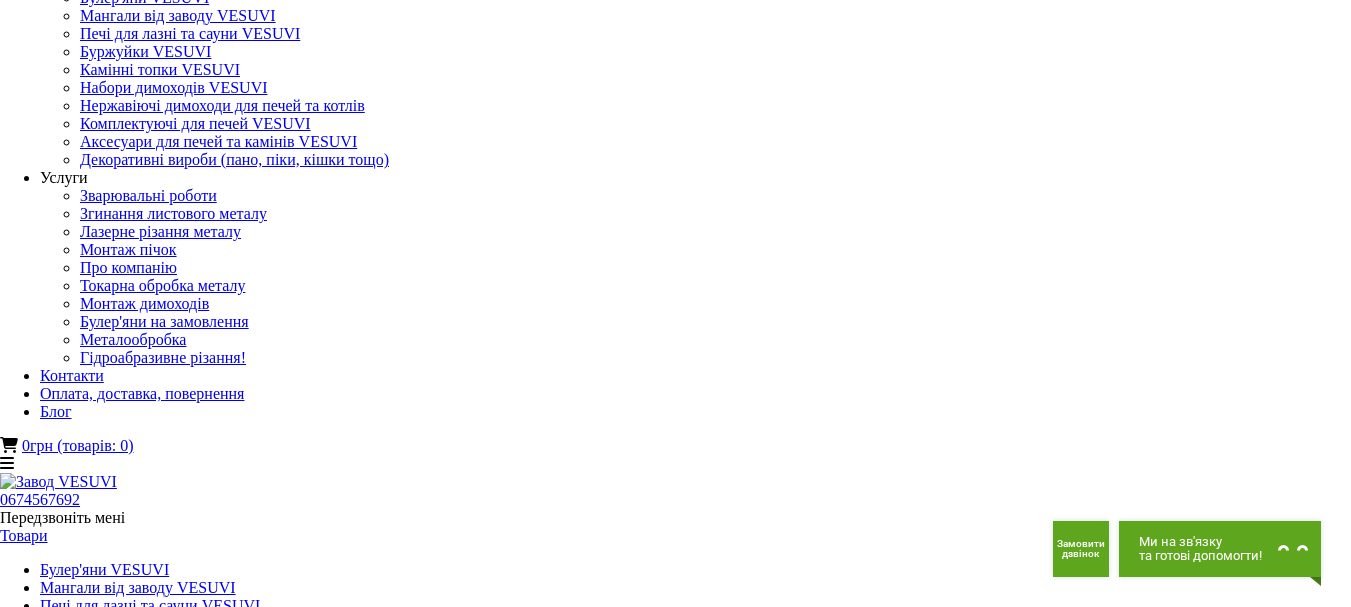 scroll, scrollTop: 0, scrollLeft: 0, axis: both 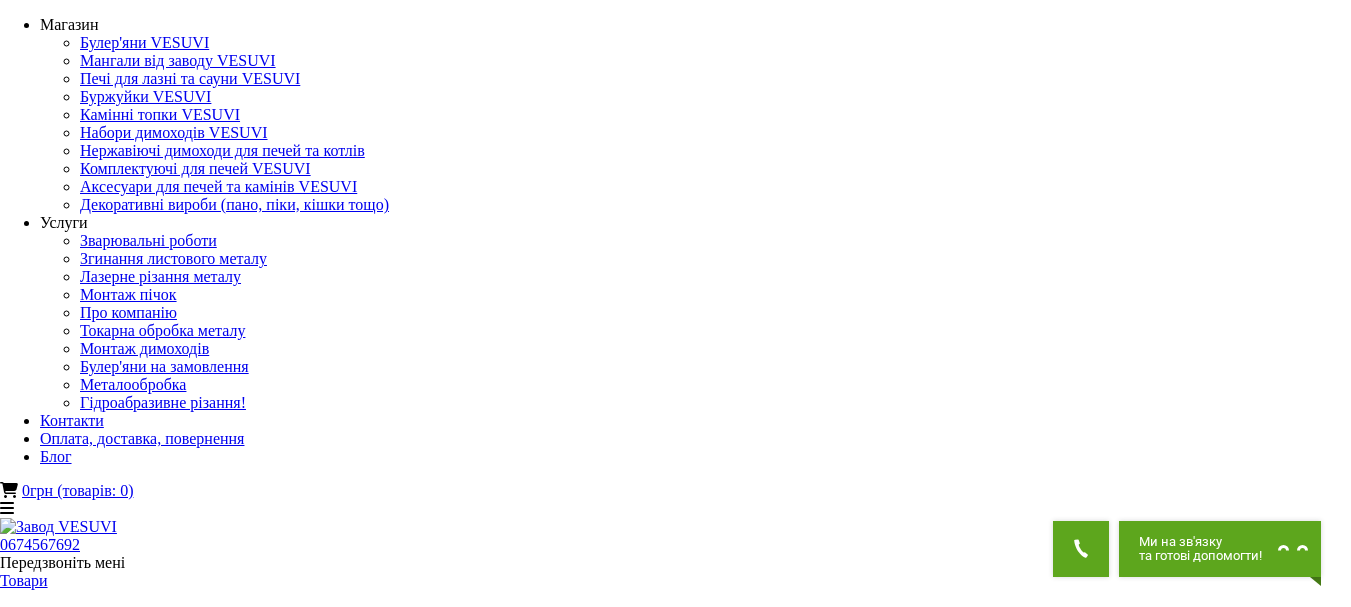 click at bounding box center (13, 4714) 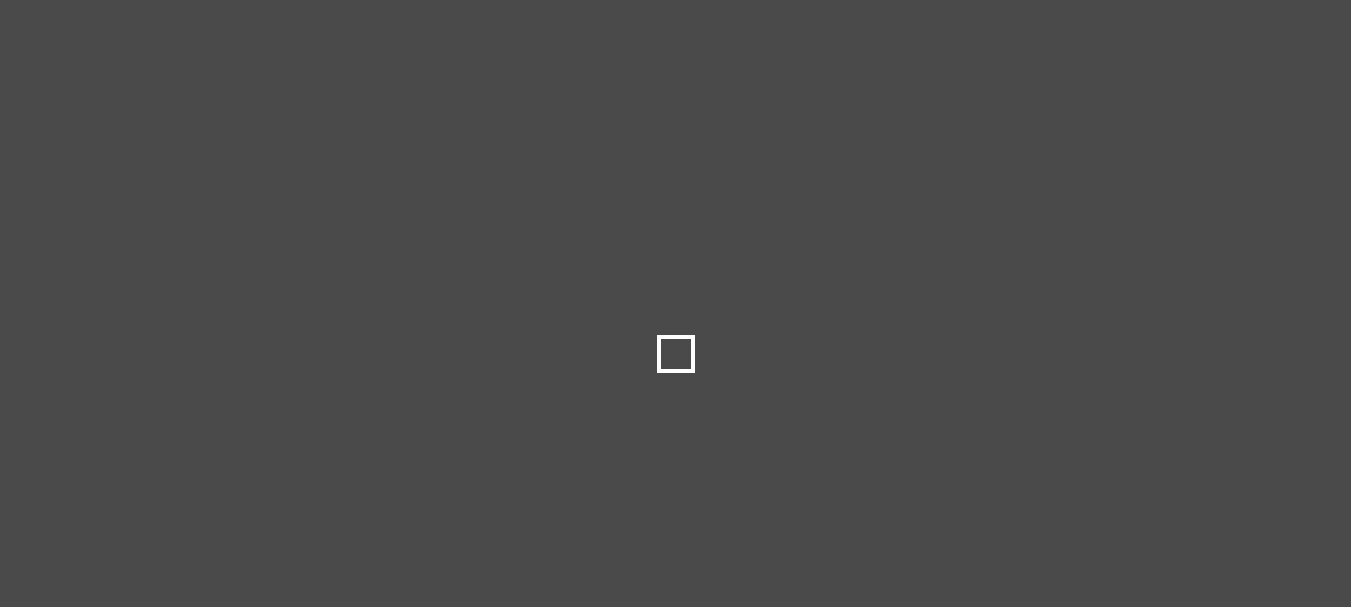 scroll, scrollTop: 0, scrollLeft: 0, axis: both 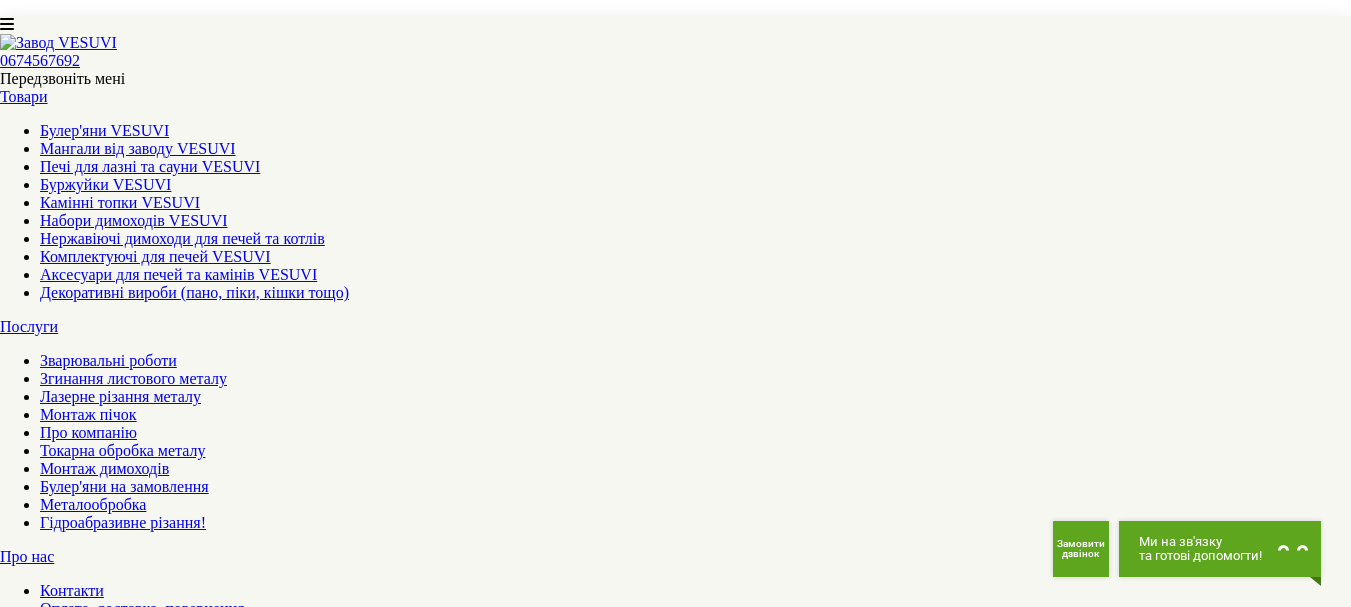 click on "3" at bounding box center [44, 7394] 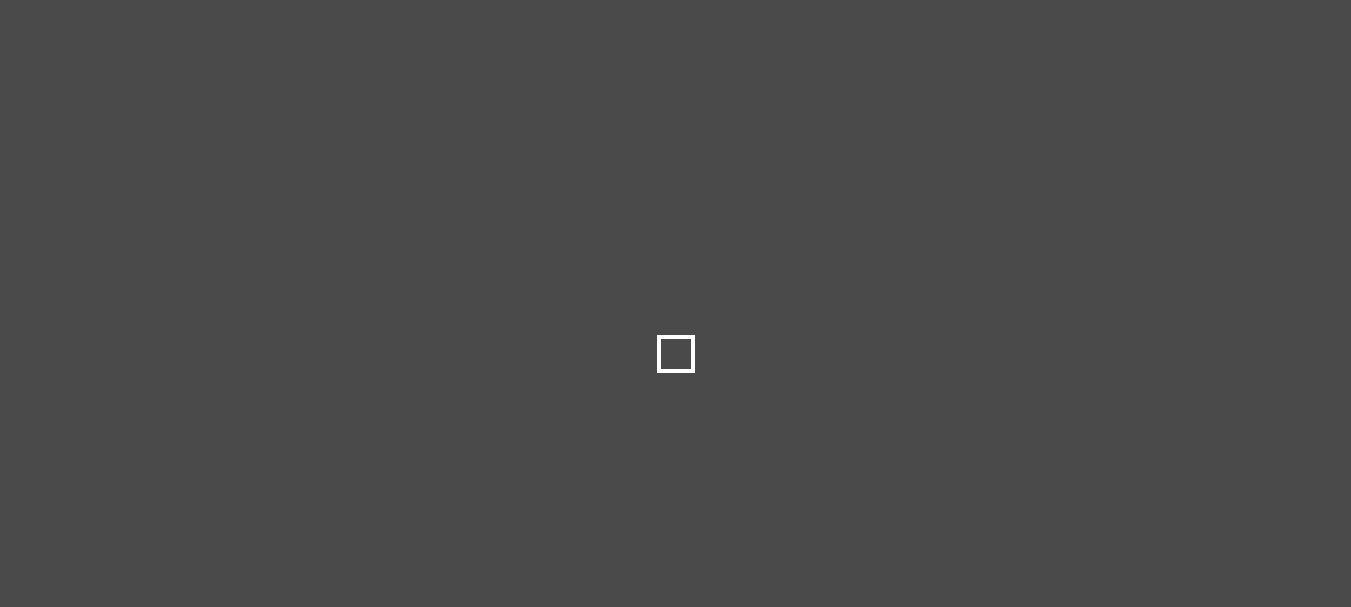 scroll, scrollTop: 0, scrollLeft: 0, axis: both 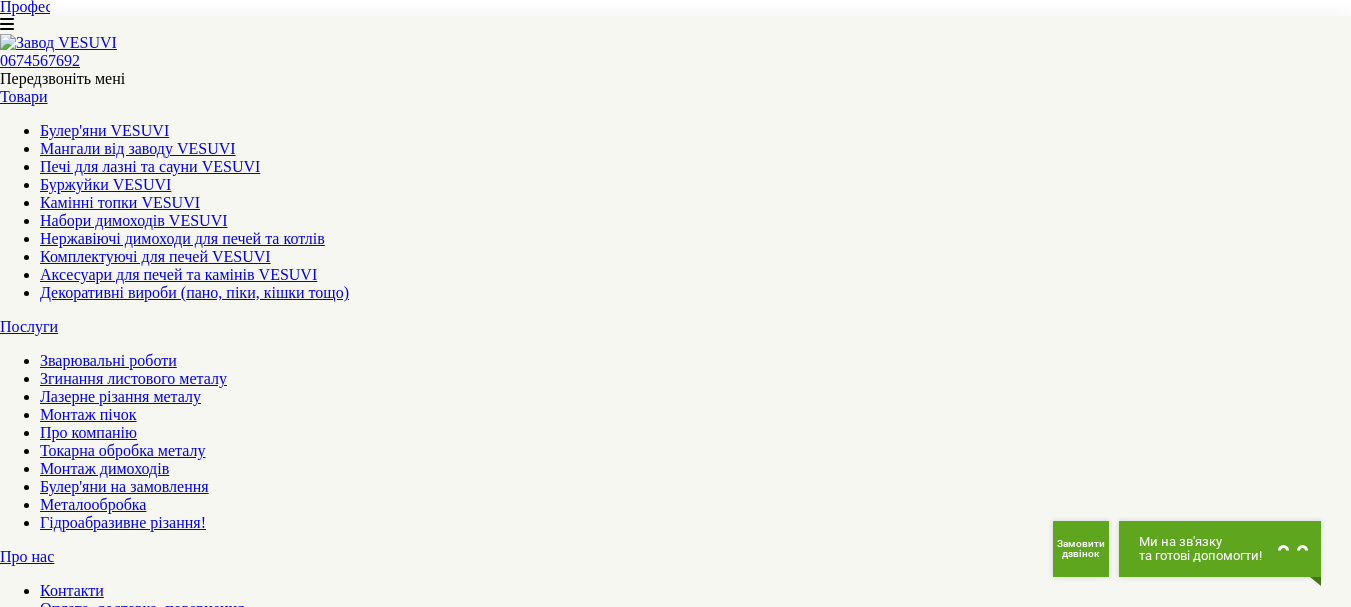 drag, startPoint x: 836, startPoint y: 322, endPoint x: 789, endPoint y: 340, distance: 50.32892 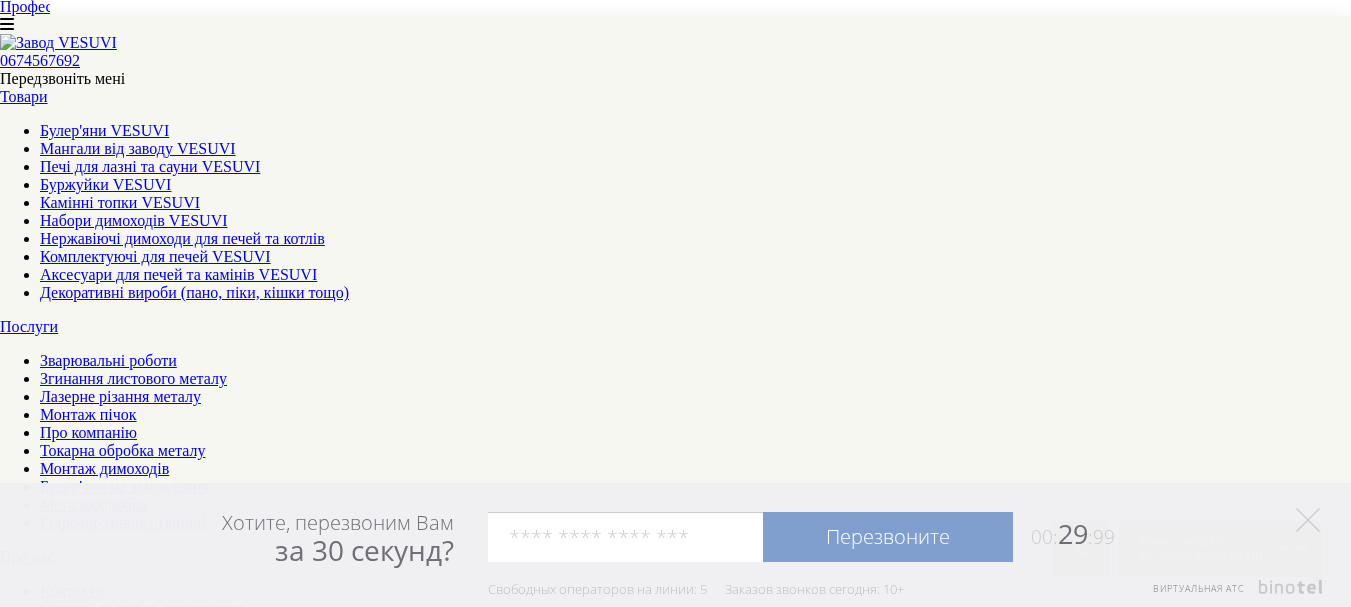 click at bounding box center [13, 8793] 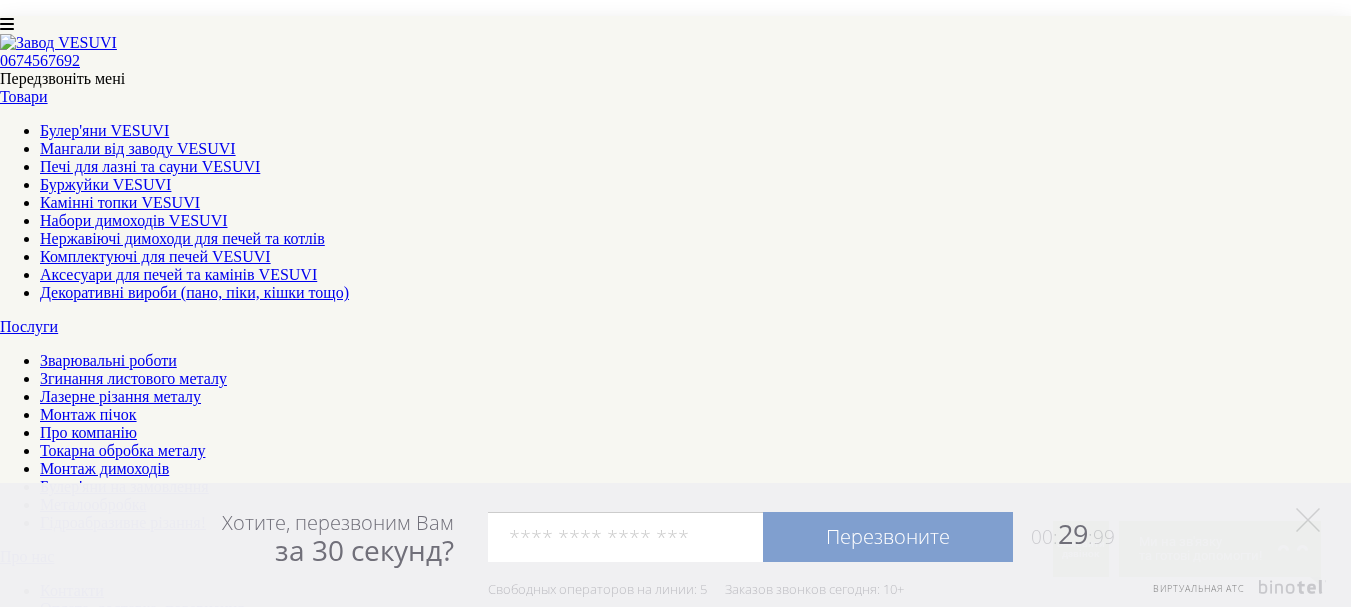 scroll, scrollTop: 2447, scrollLeft: 0, axis: vertical 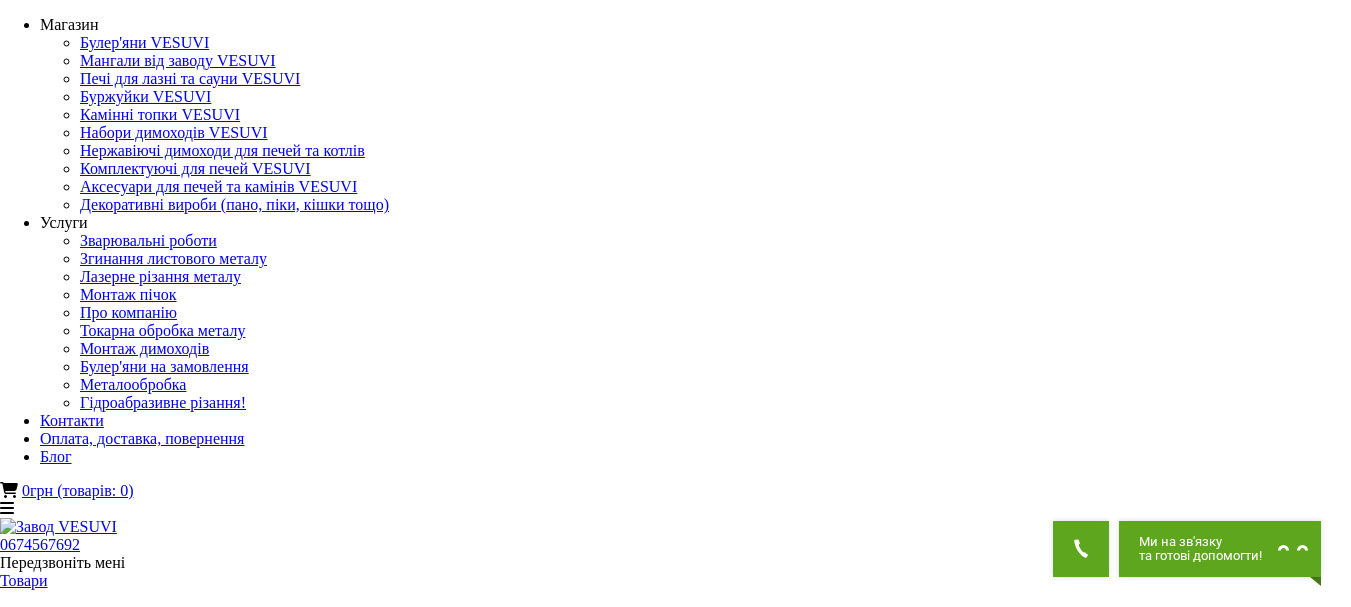 click at bounding box center [13, 4592] 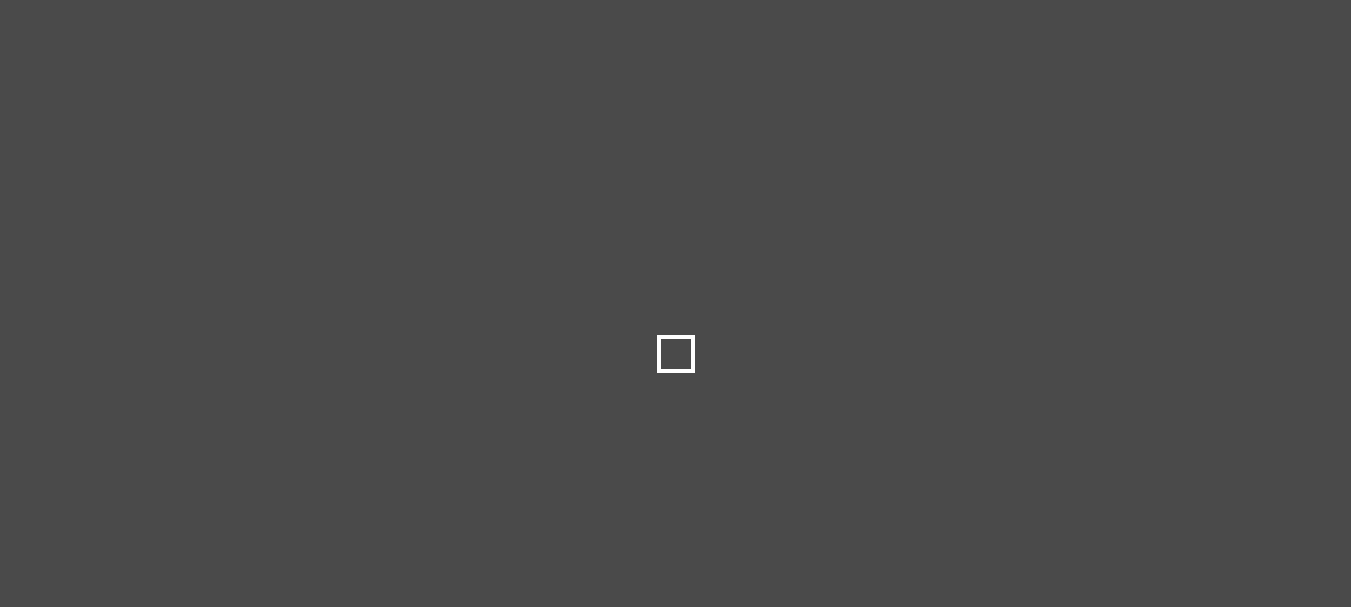 type on "*****" 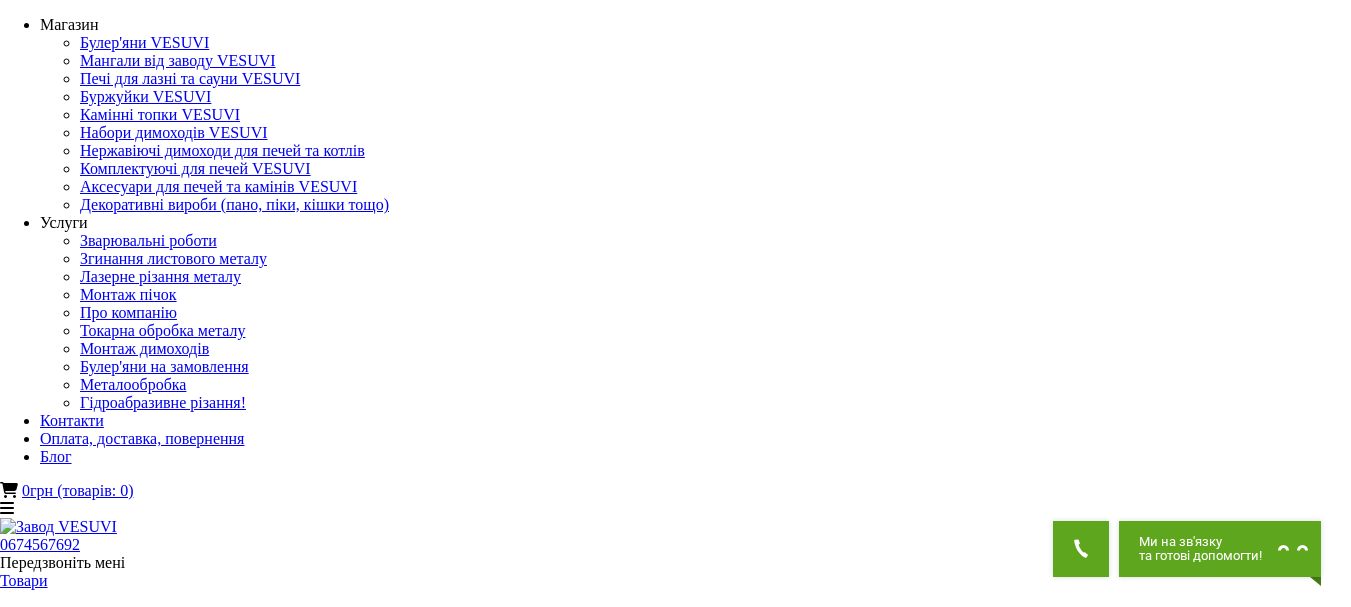 scroll, scrollTop: 0, scrollLeft: 0, axis: both 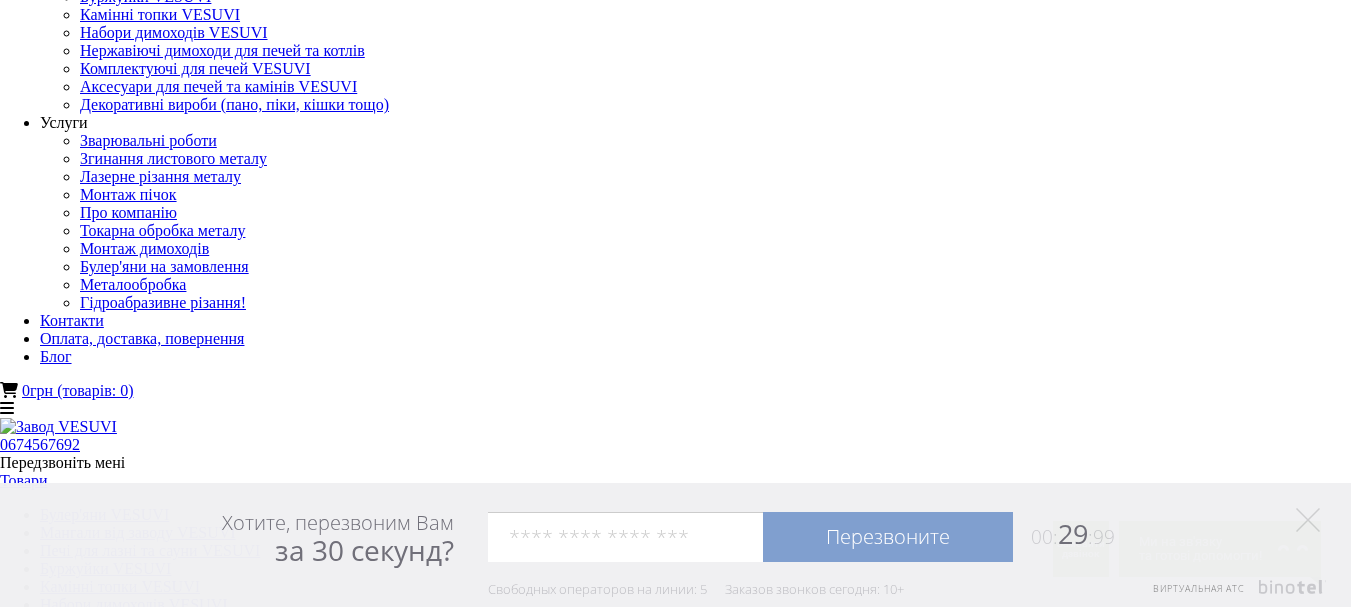 click on "Уточнити Пошук
Професійні печі для лазні та сауни" at bounding box center [675, 1595] 